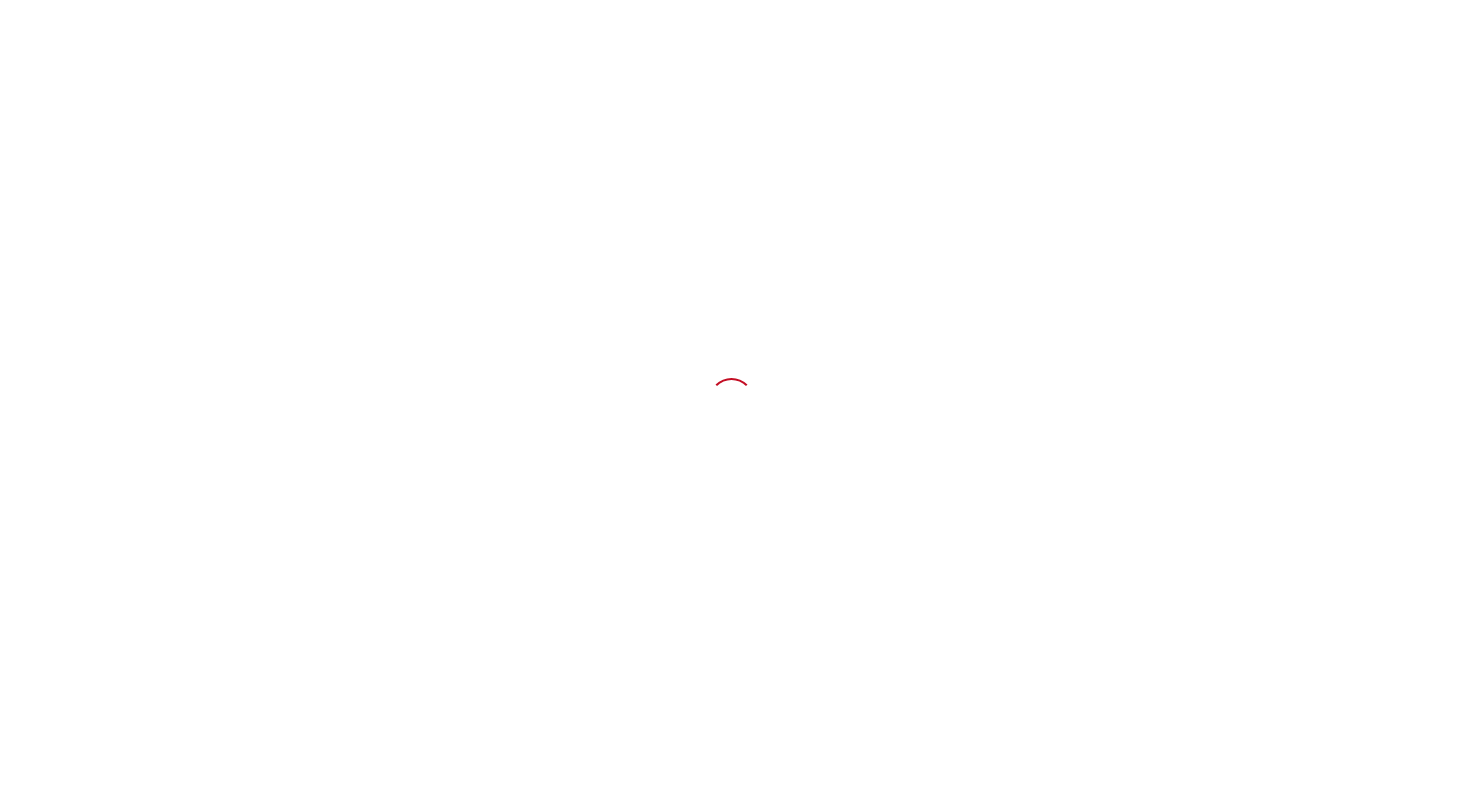 scroll, scrollTop: 0, scrollLeft: 0, axis: both 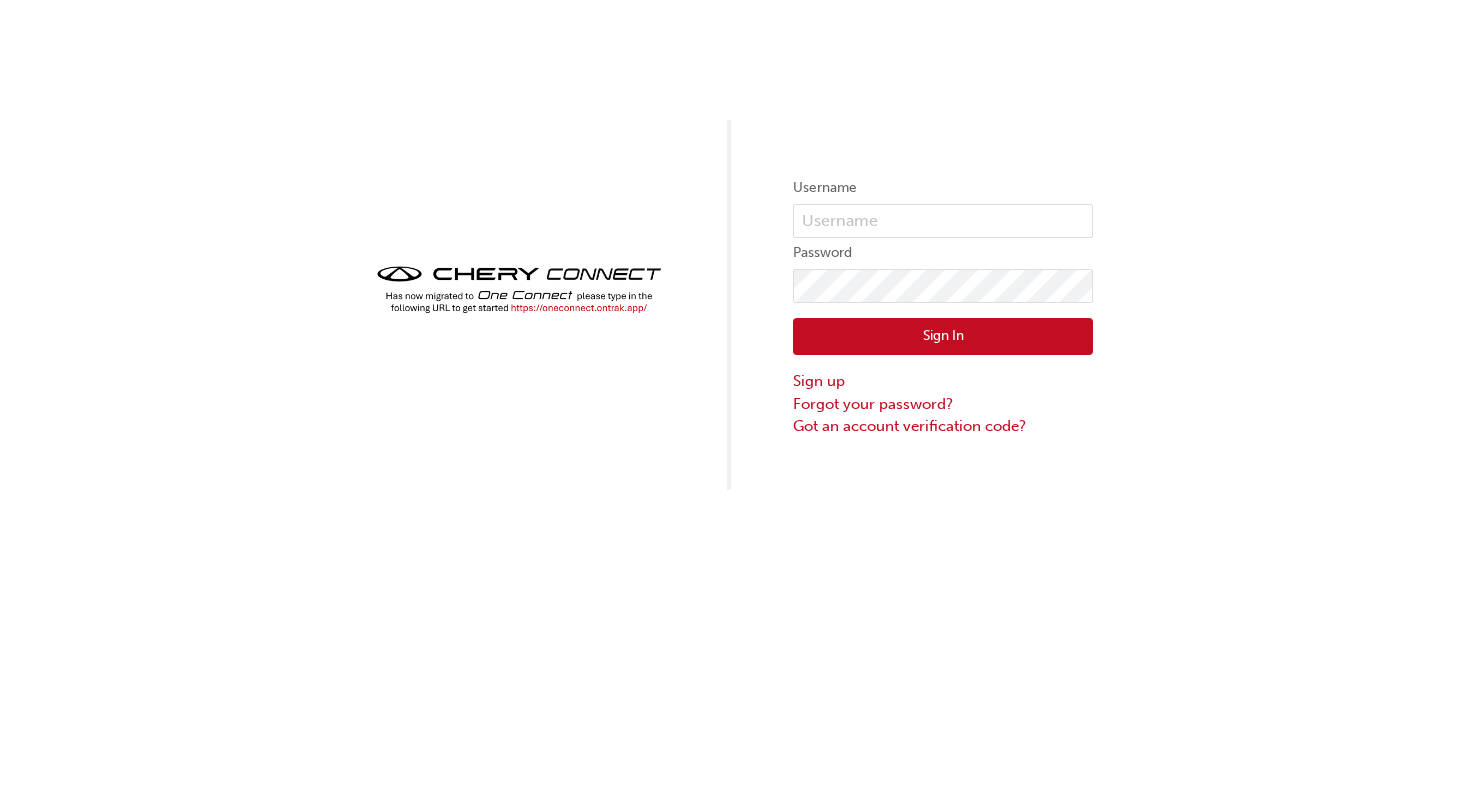 click at bounding box center [519, 289] 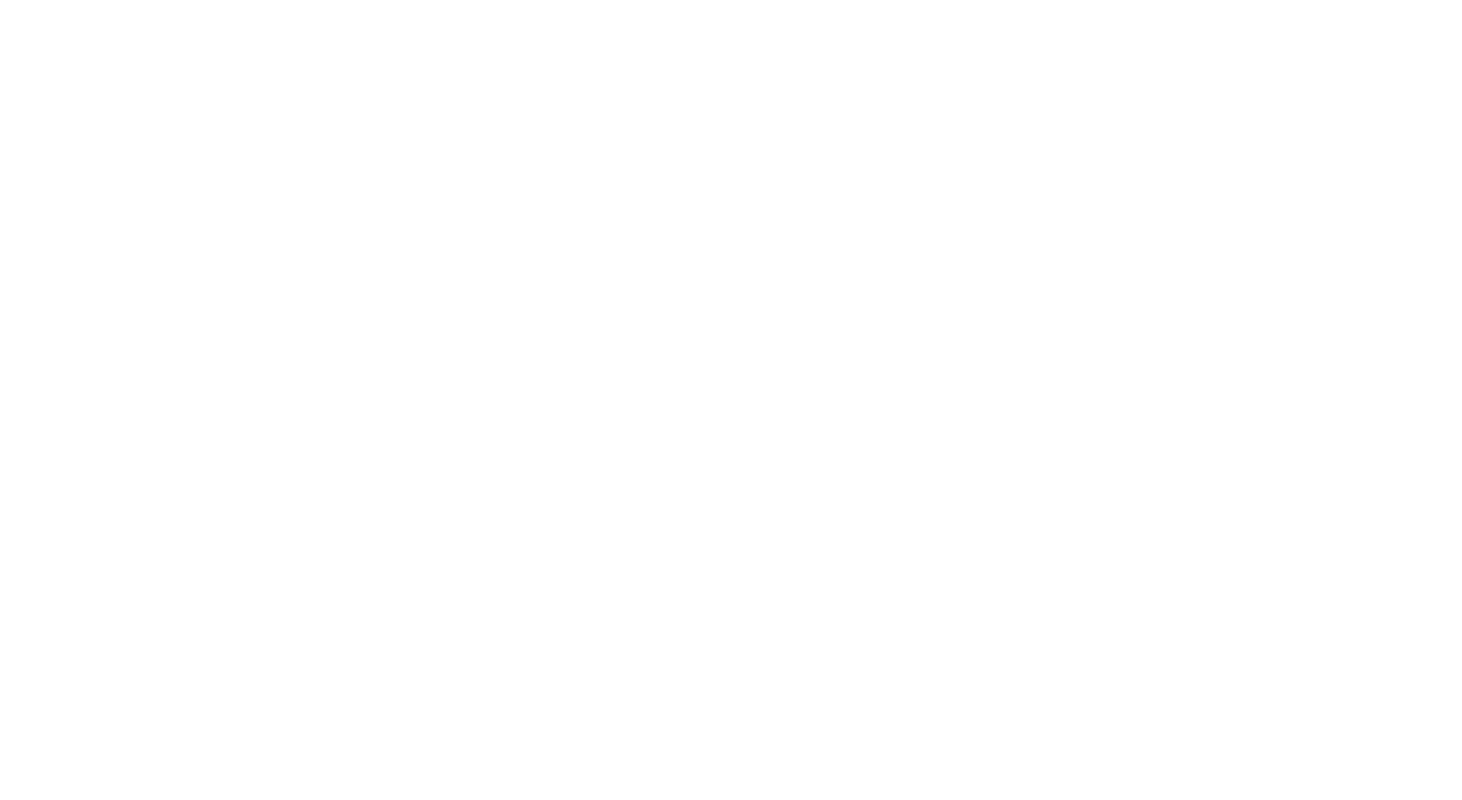 scroll, scrollTop: 0, scrollLeft: 0, axis: both 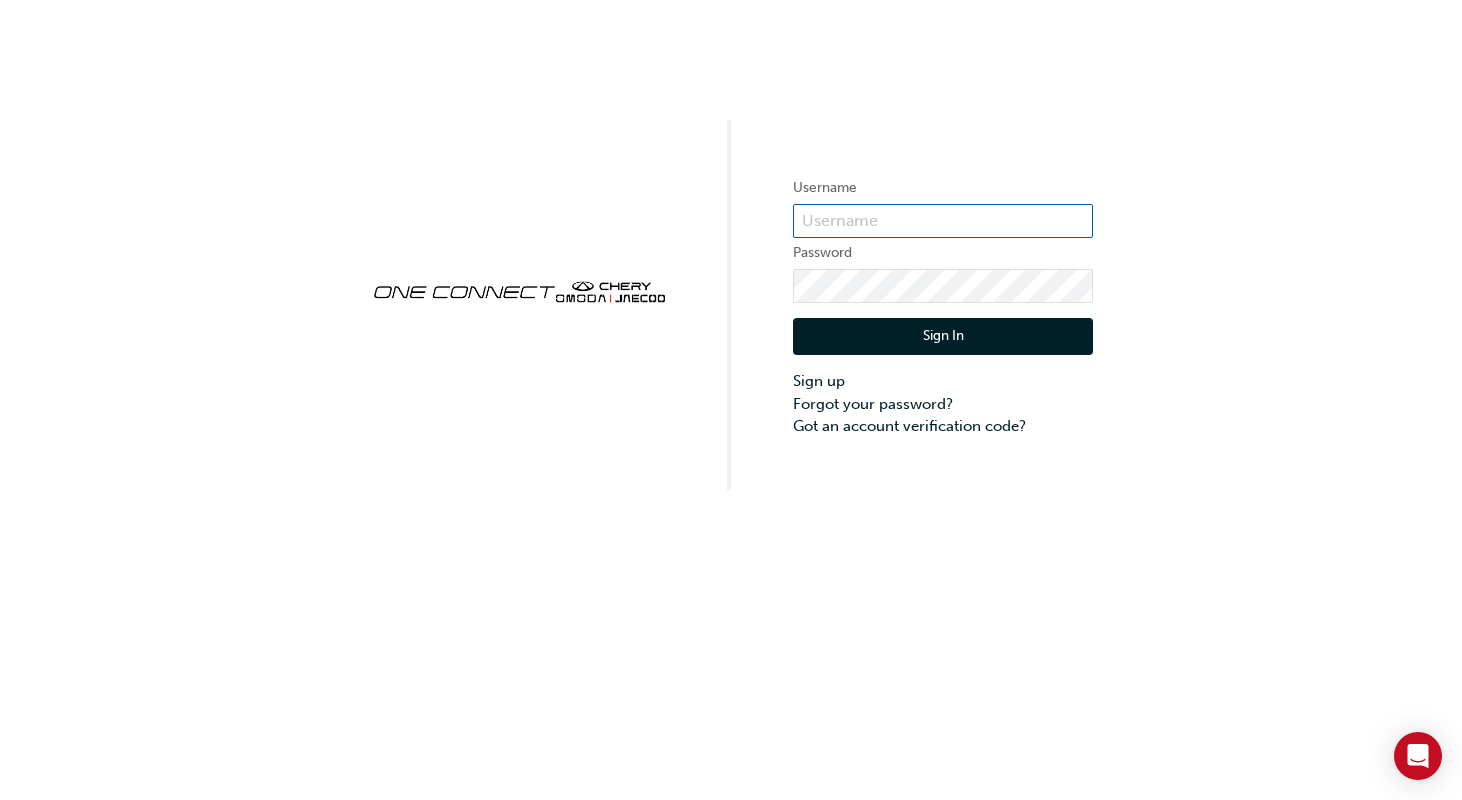 type on "cma0001" 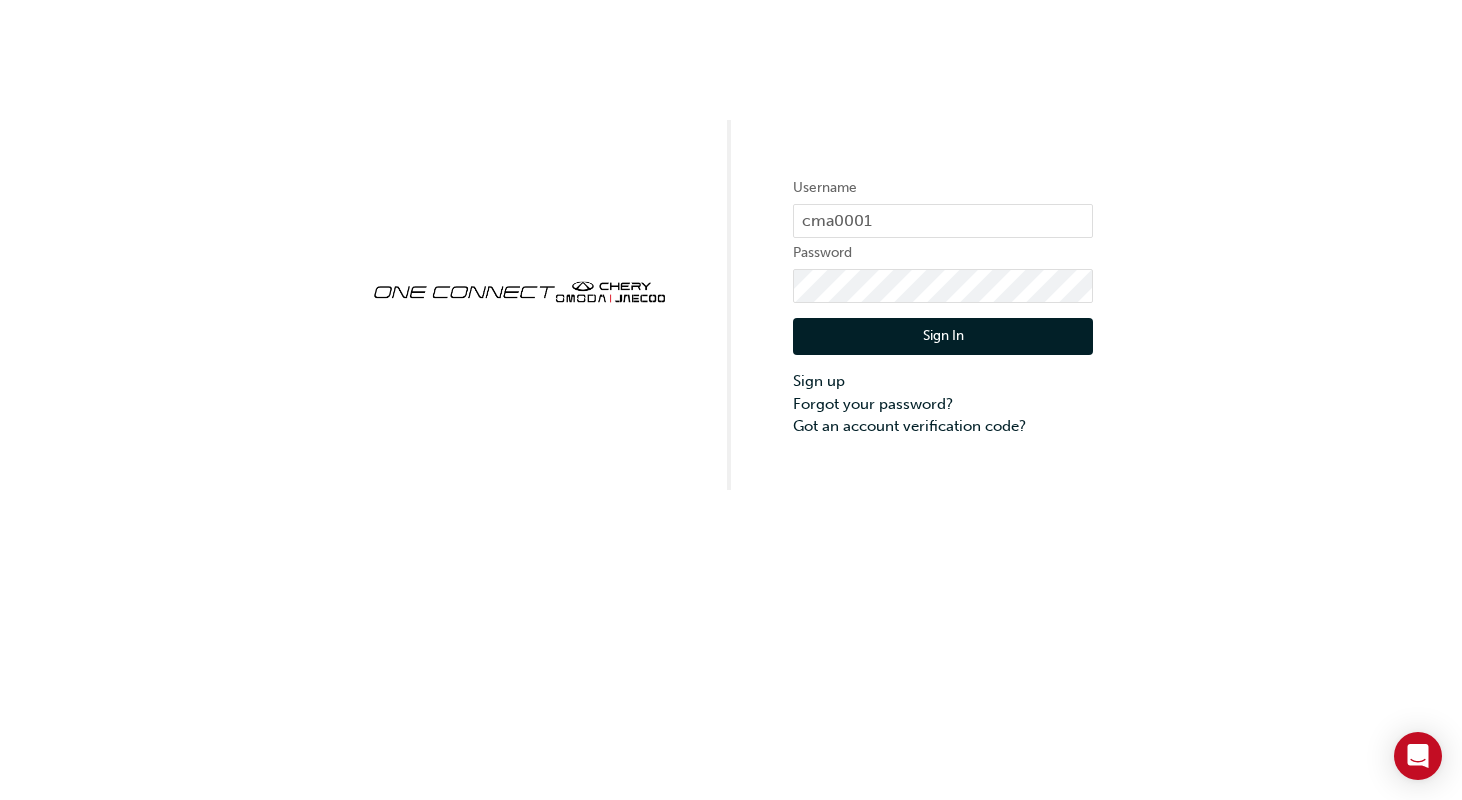 click on "Sign In" at bounding box center [943, 337] 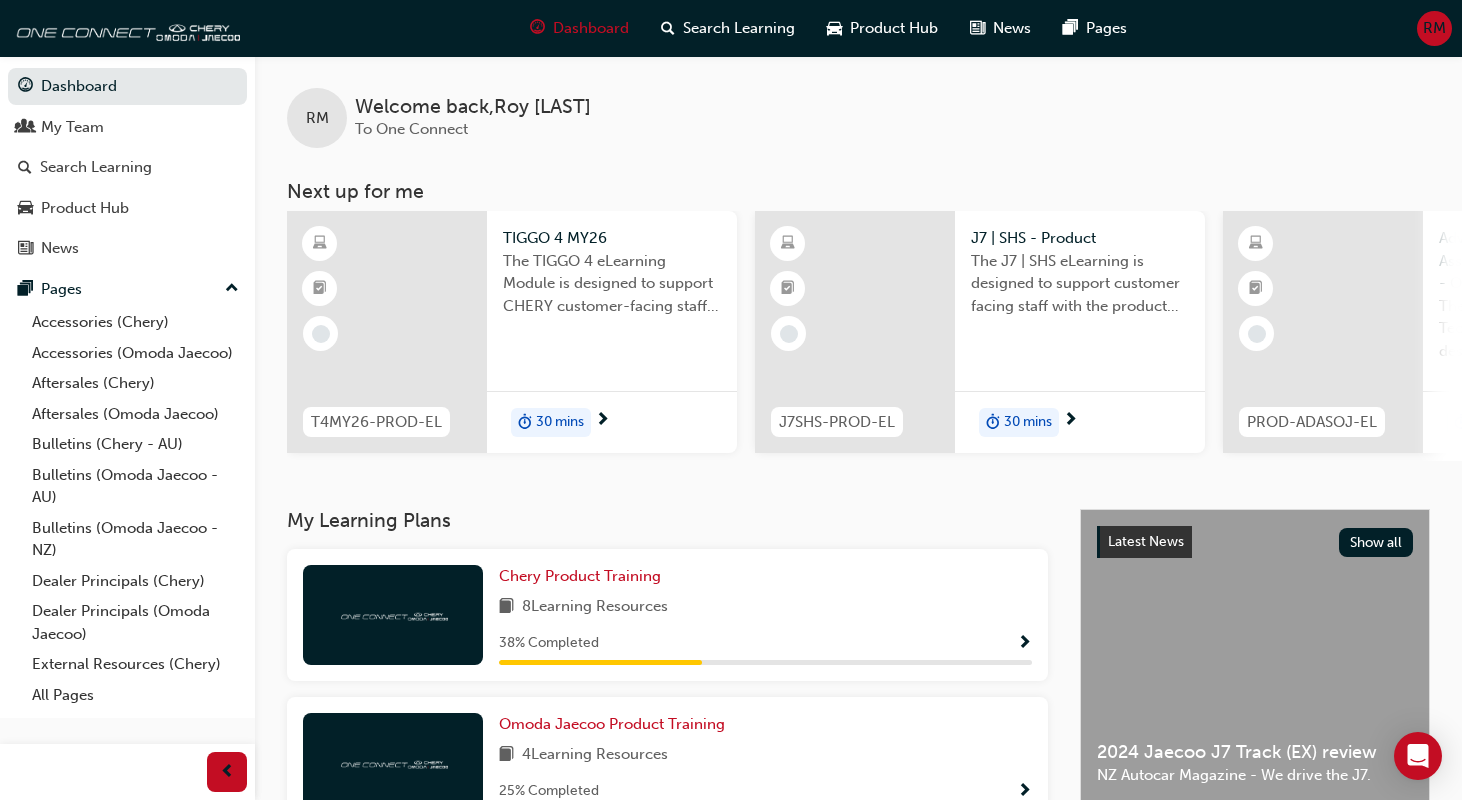 scroll, scrollTop: 7, scrollLeft: 0, axis: vertical 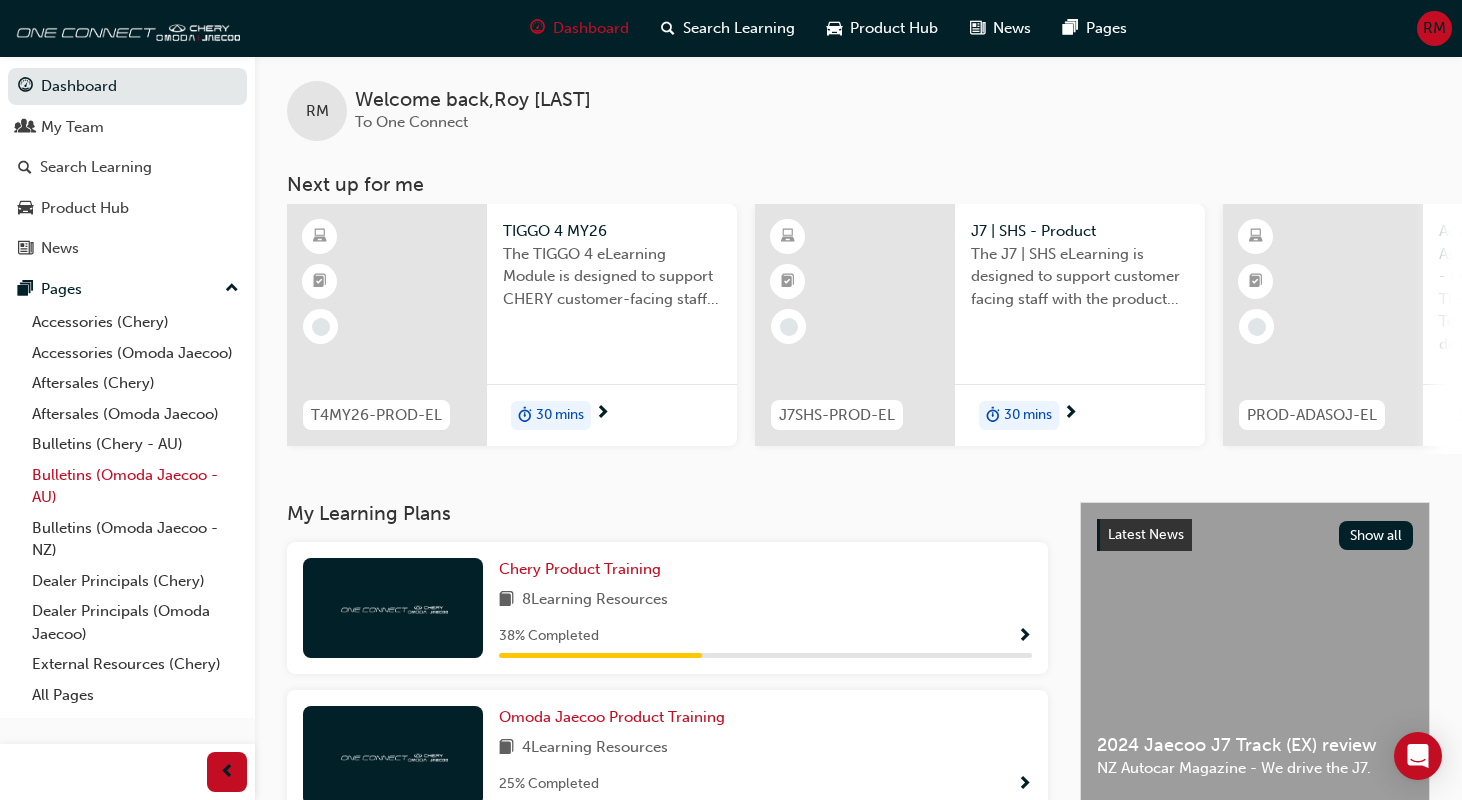 click on "Bulletins (Omoda Jaecoo - AU)" at bounding box center (135, 486) 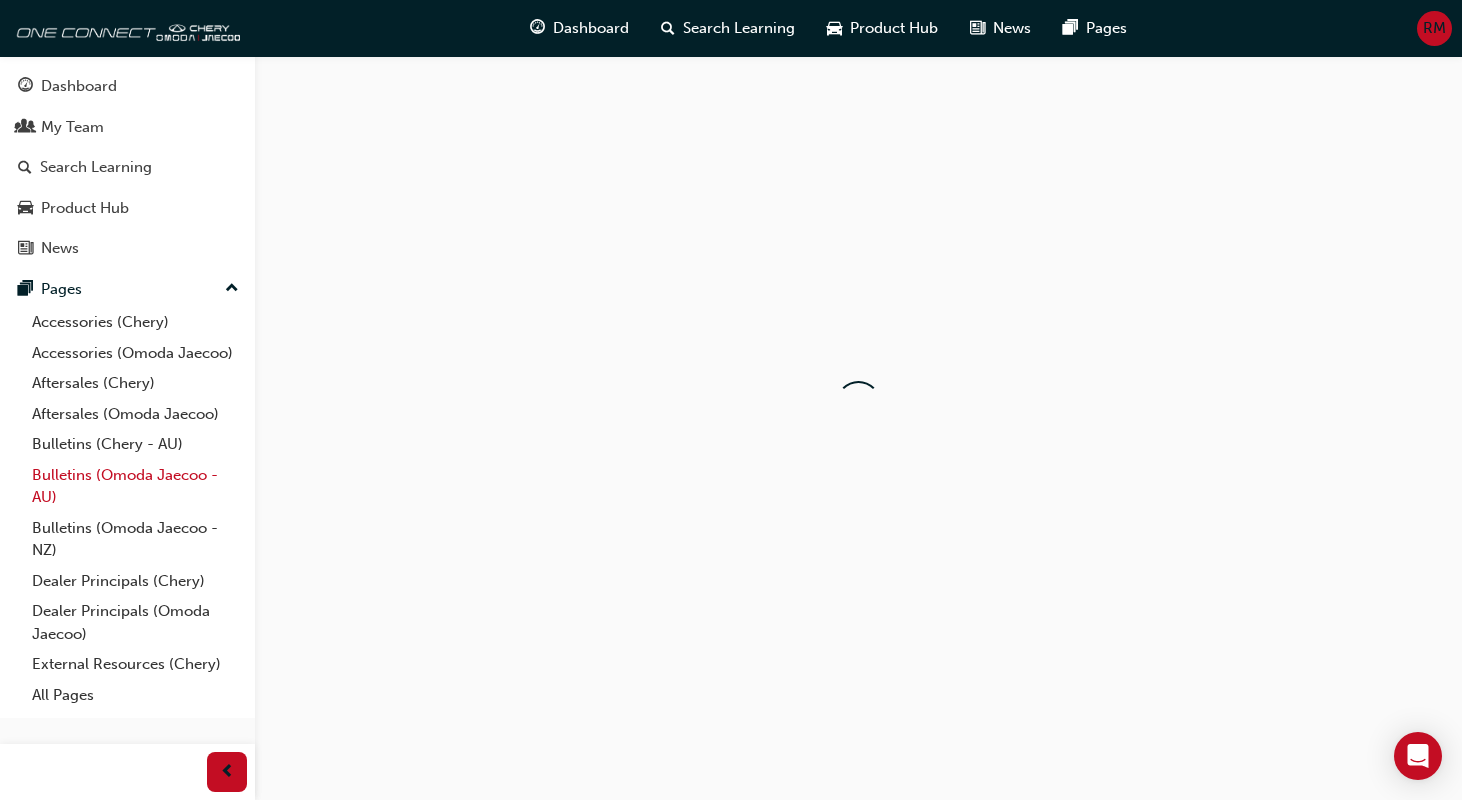scroll, scrollTop: 0, scrollLeft: 0, axis: both 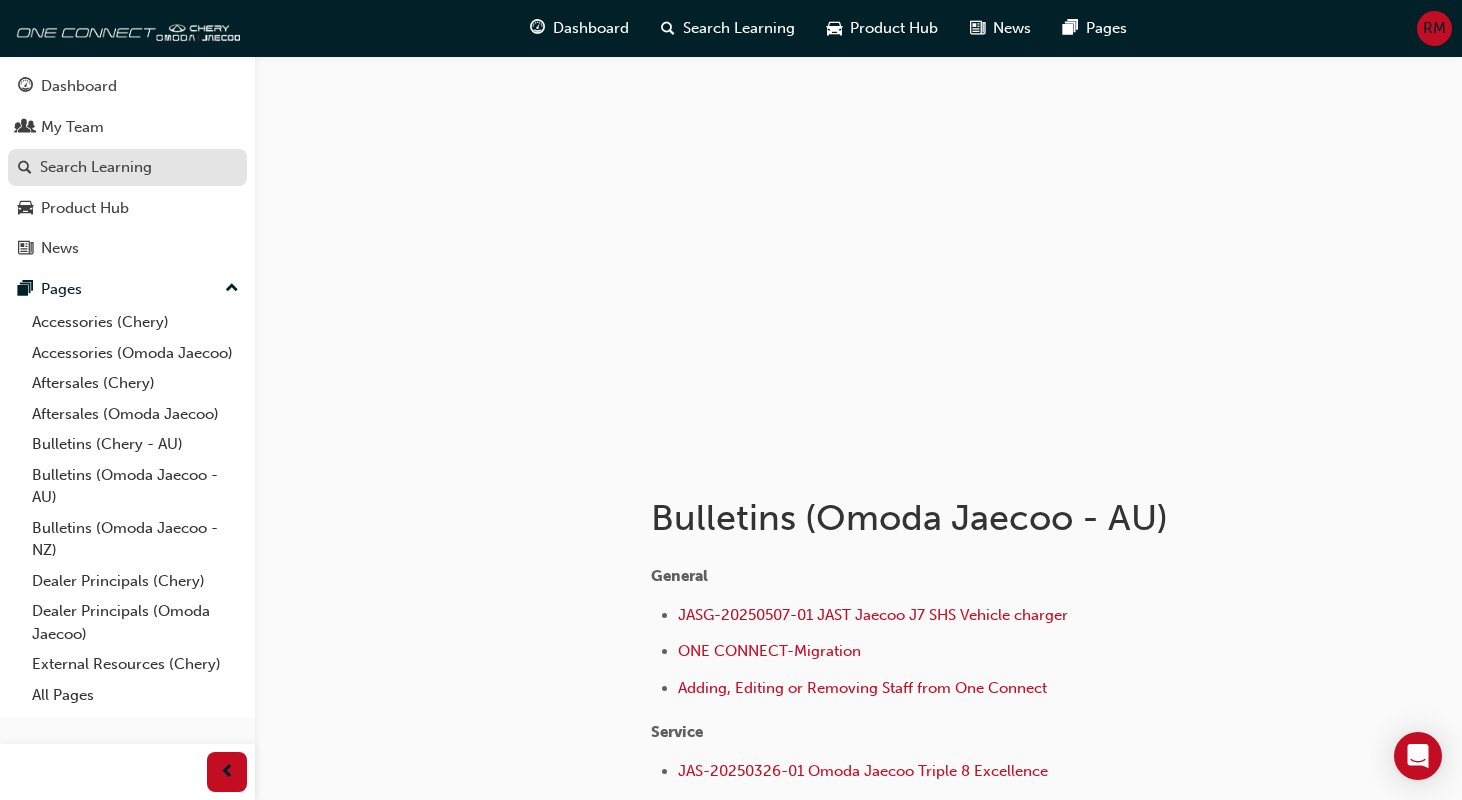 click on "Search Learning" at bounding box center (96, 167) 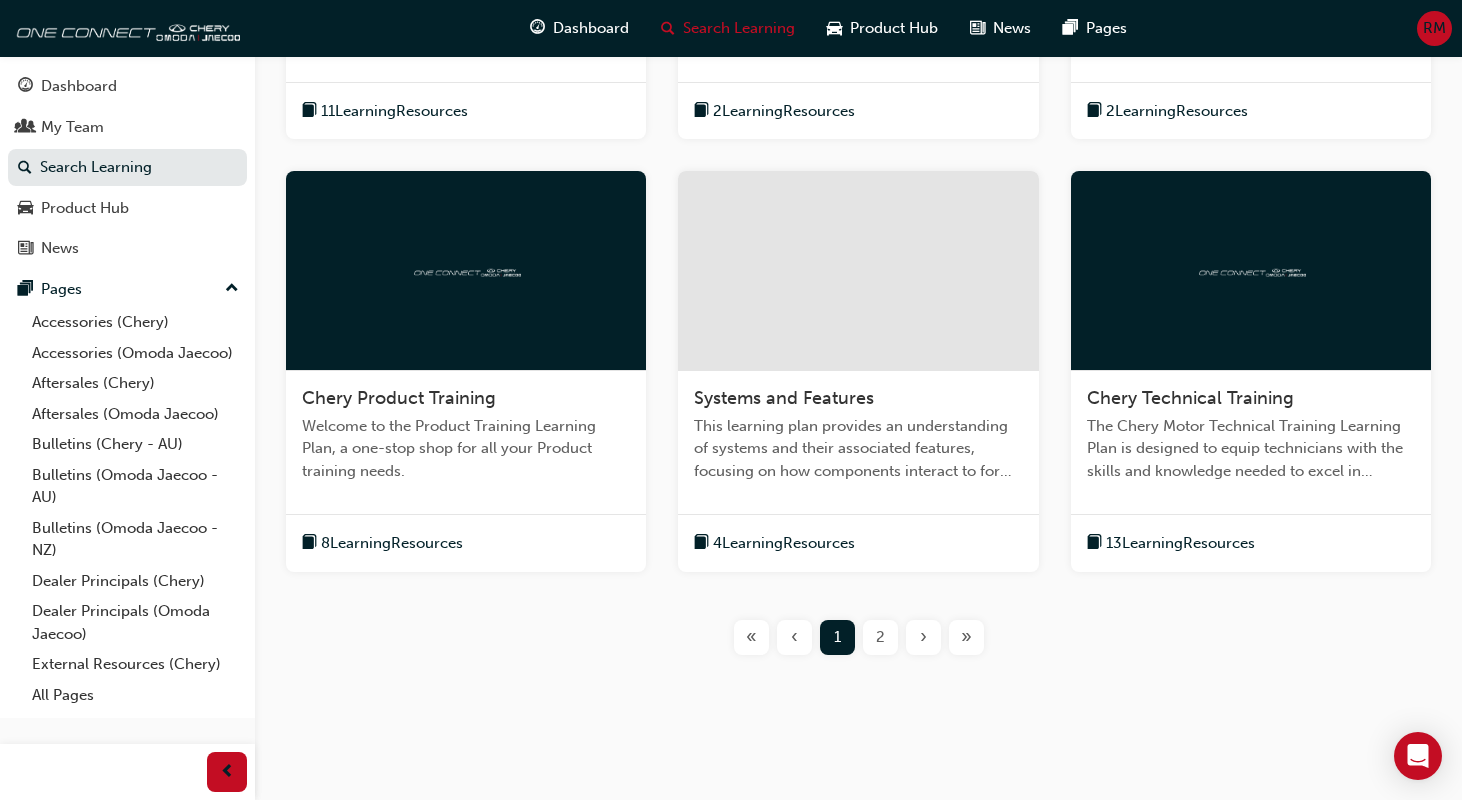 scroll, scrollTop: 742, scrollLeft: 0, axis: vertical 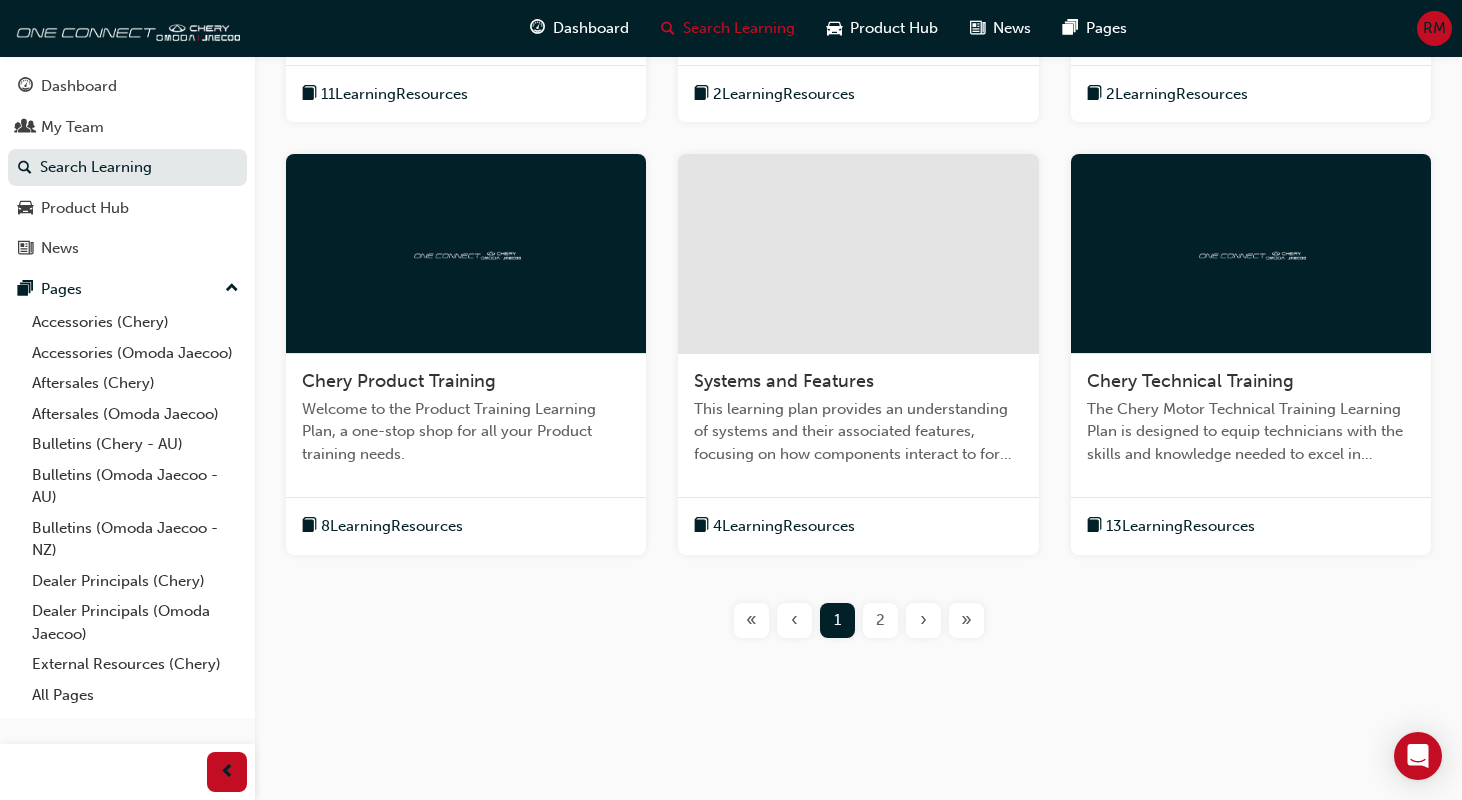 click on "Chery Product Training" at bounding box center (399, 381) 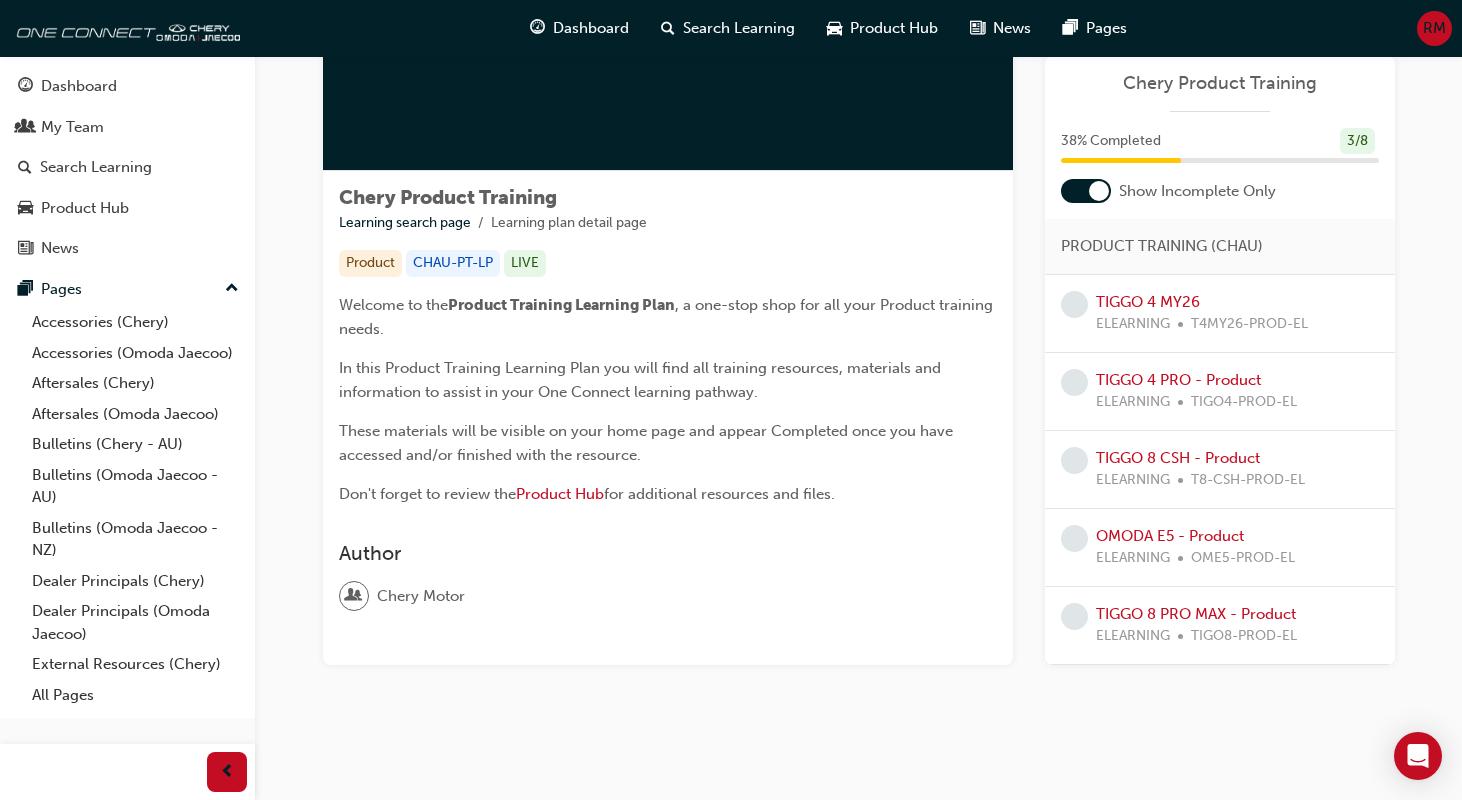 scroll, scrollTop: 230, scrollLeft: 0, axis: vertical 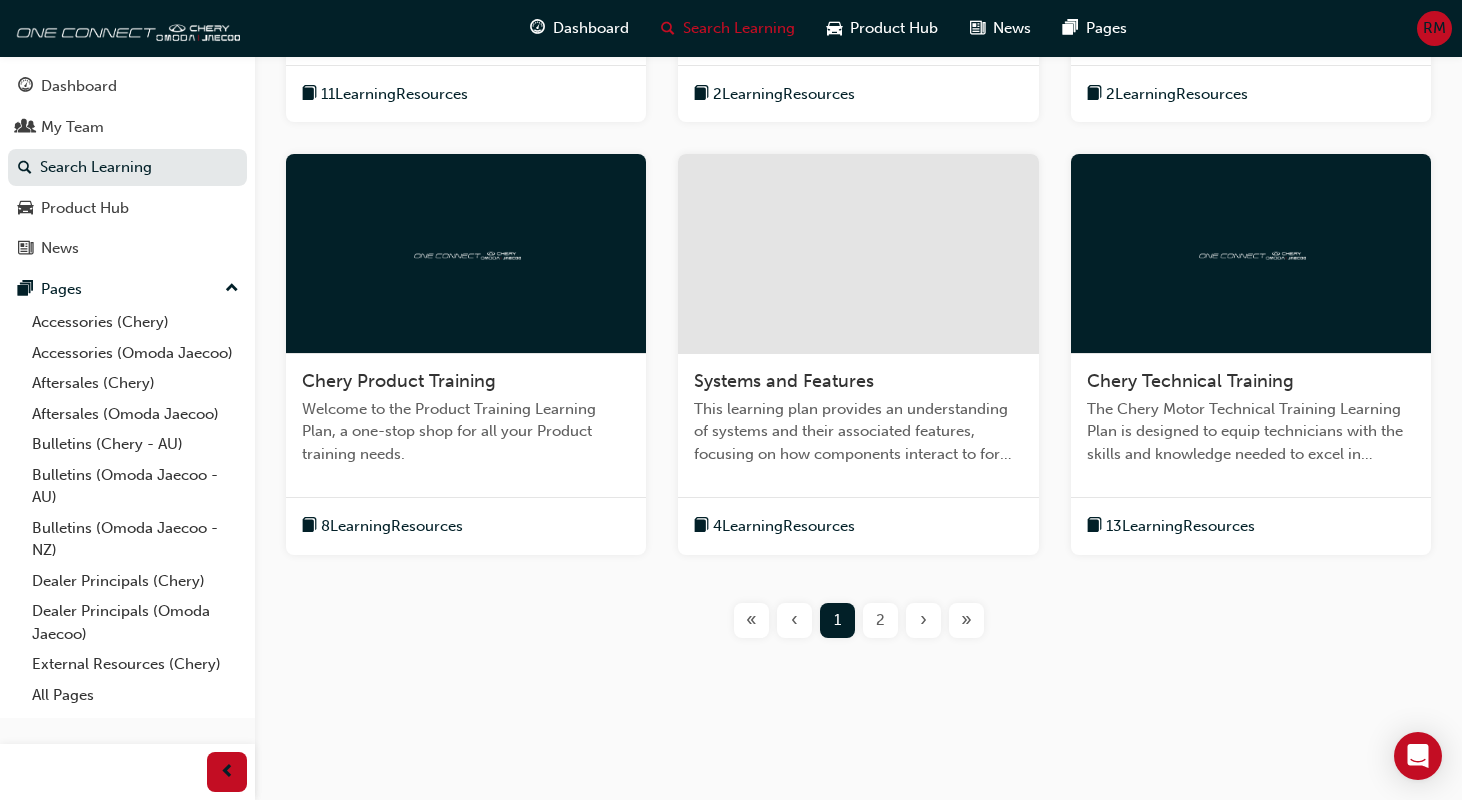click on "2" at bounding box center (880, 620) 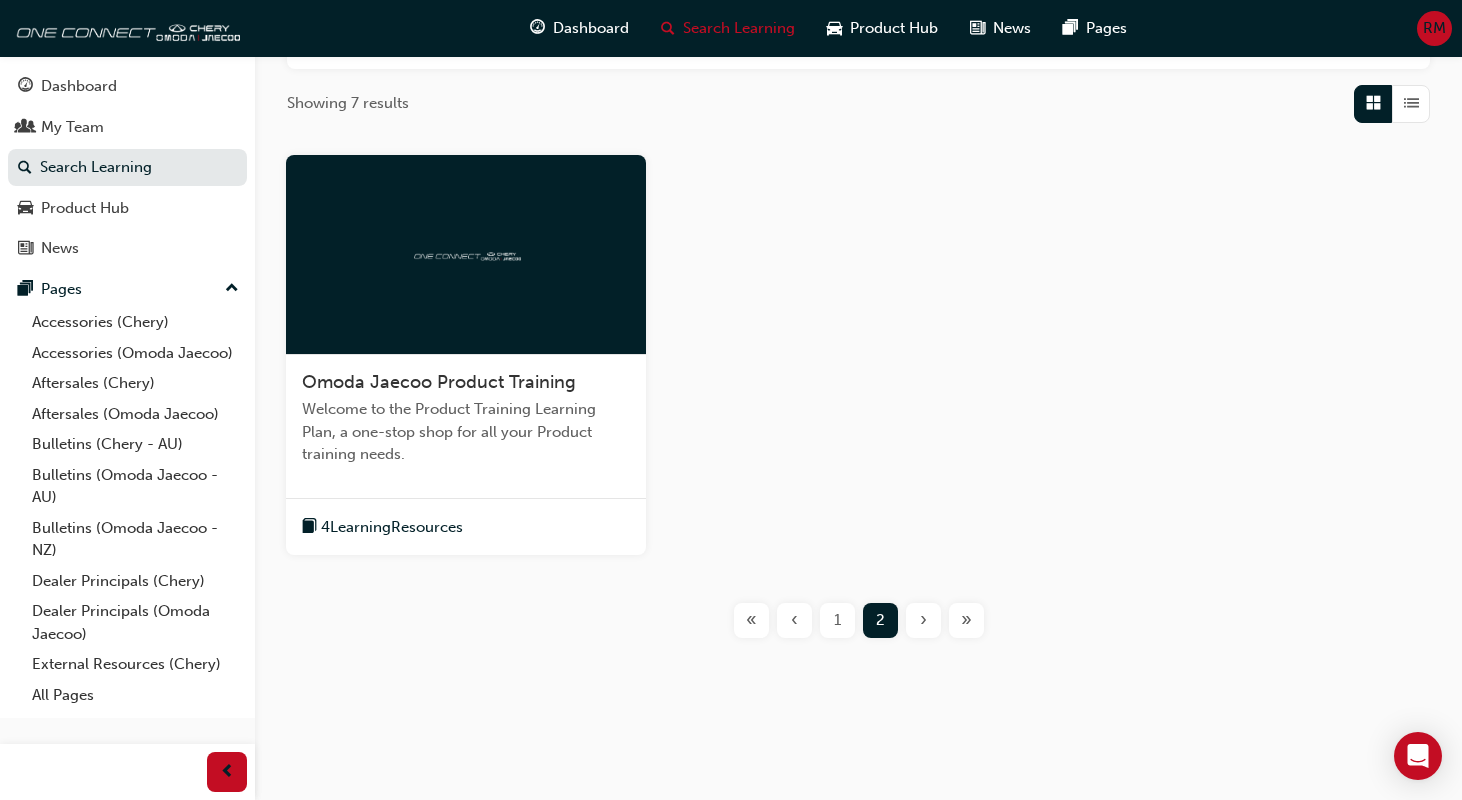 scroll, scrollTop: 309, scrollLeft: 0, axis: vertical 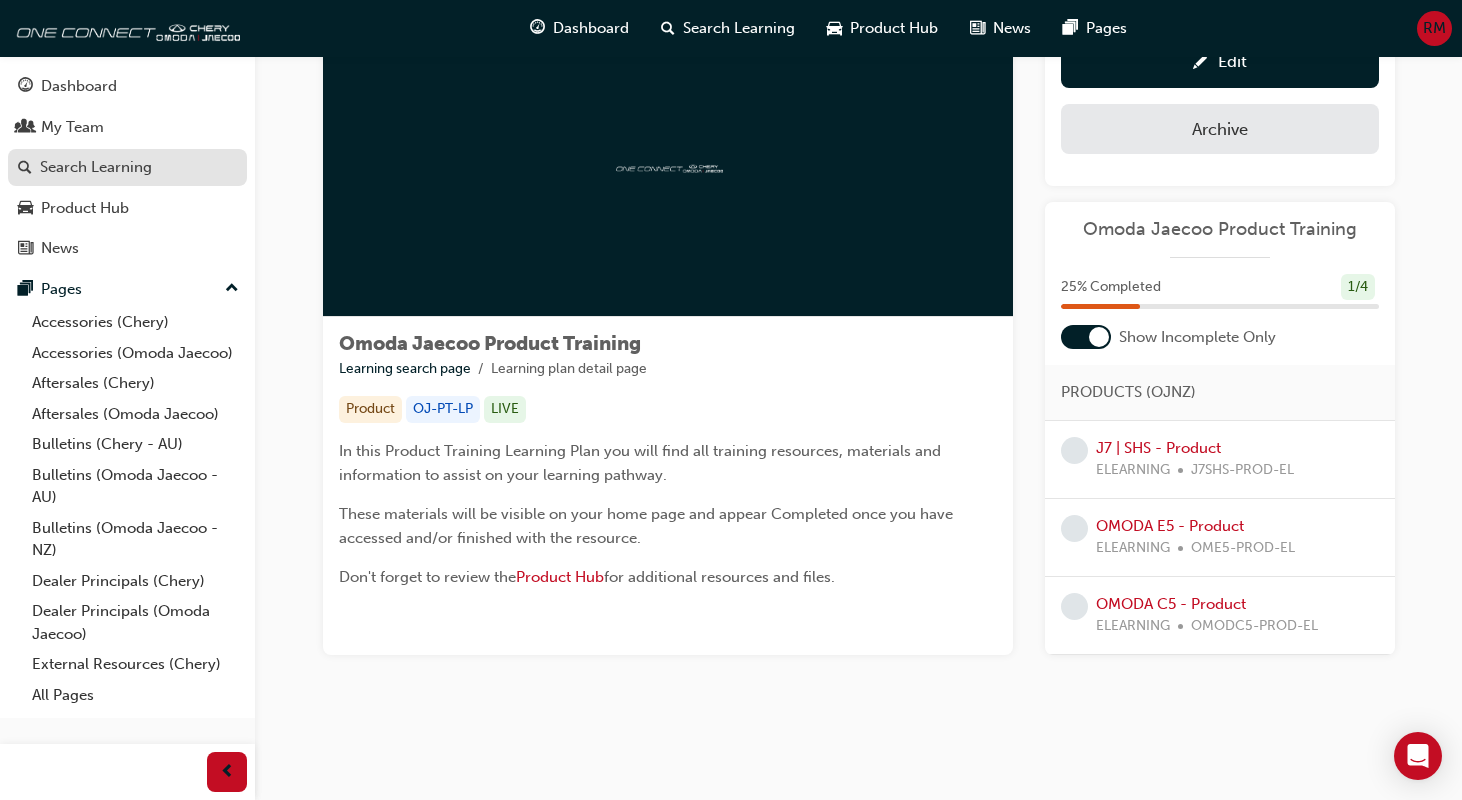 click on "Search Learning" at bounding box center [96, 167] 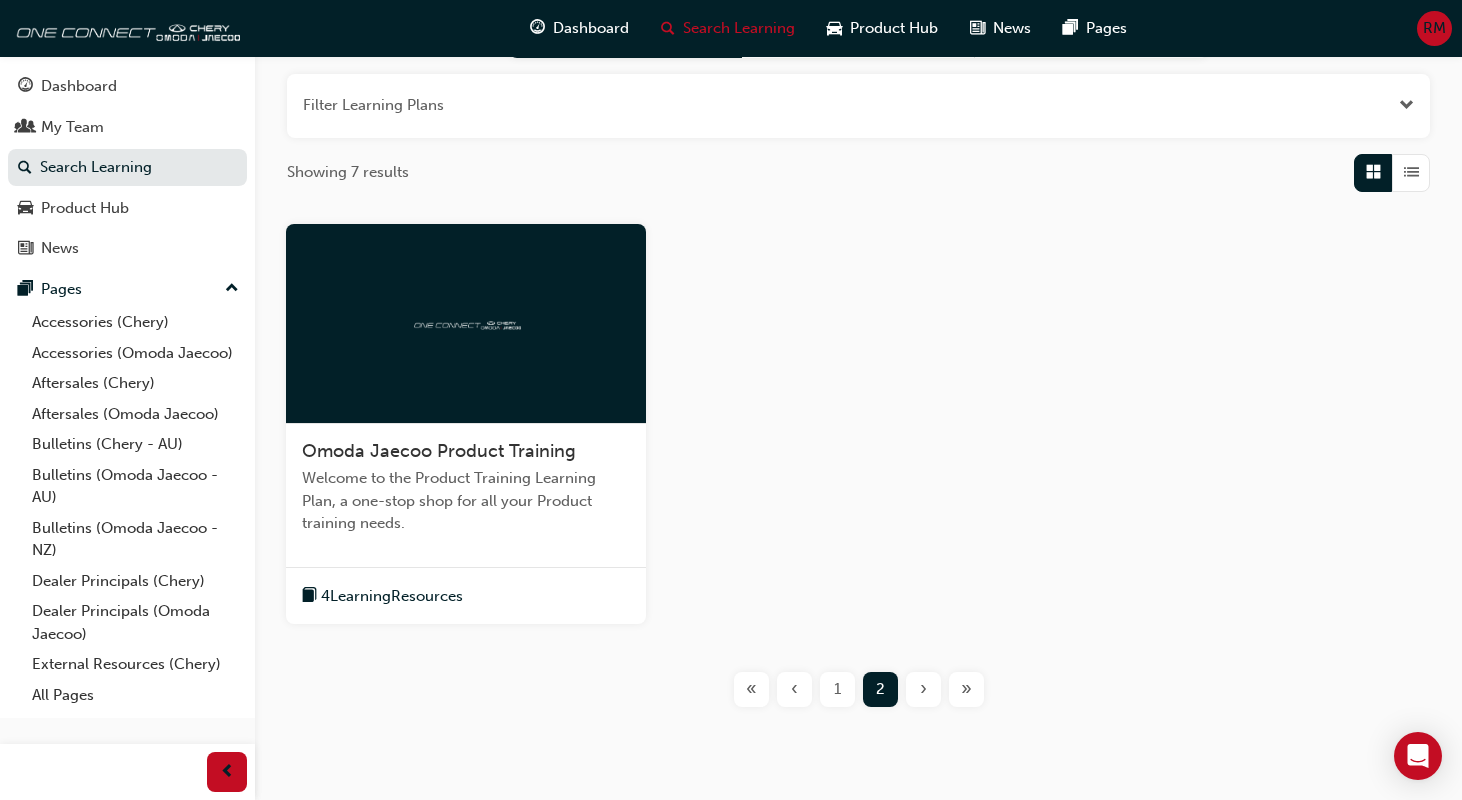 scroll, scrollTop: 292, scrollLeft: 0, axis: vertical 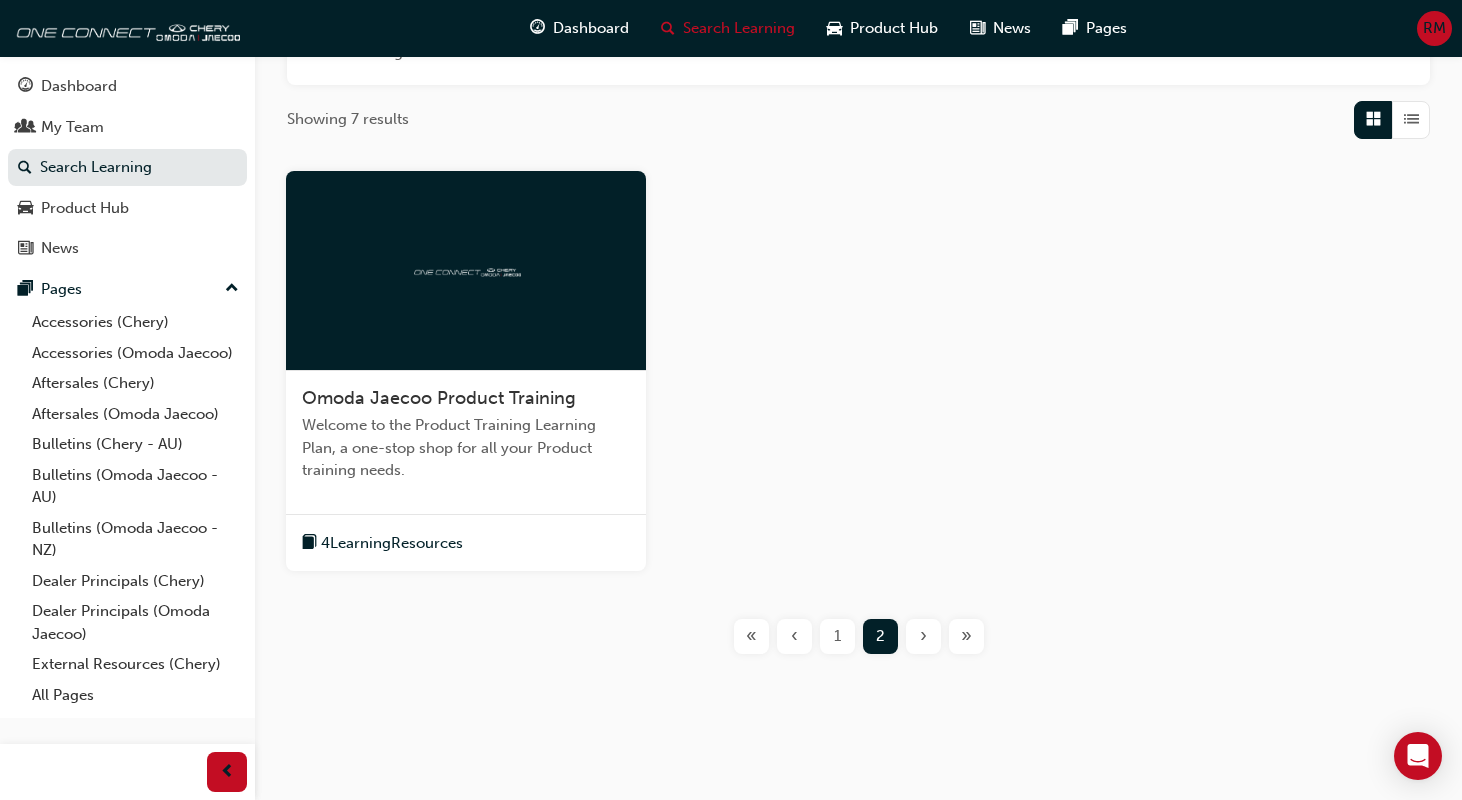 click on "4  Learning  Resources" at bounding box center (392, 543) 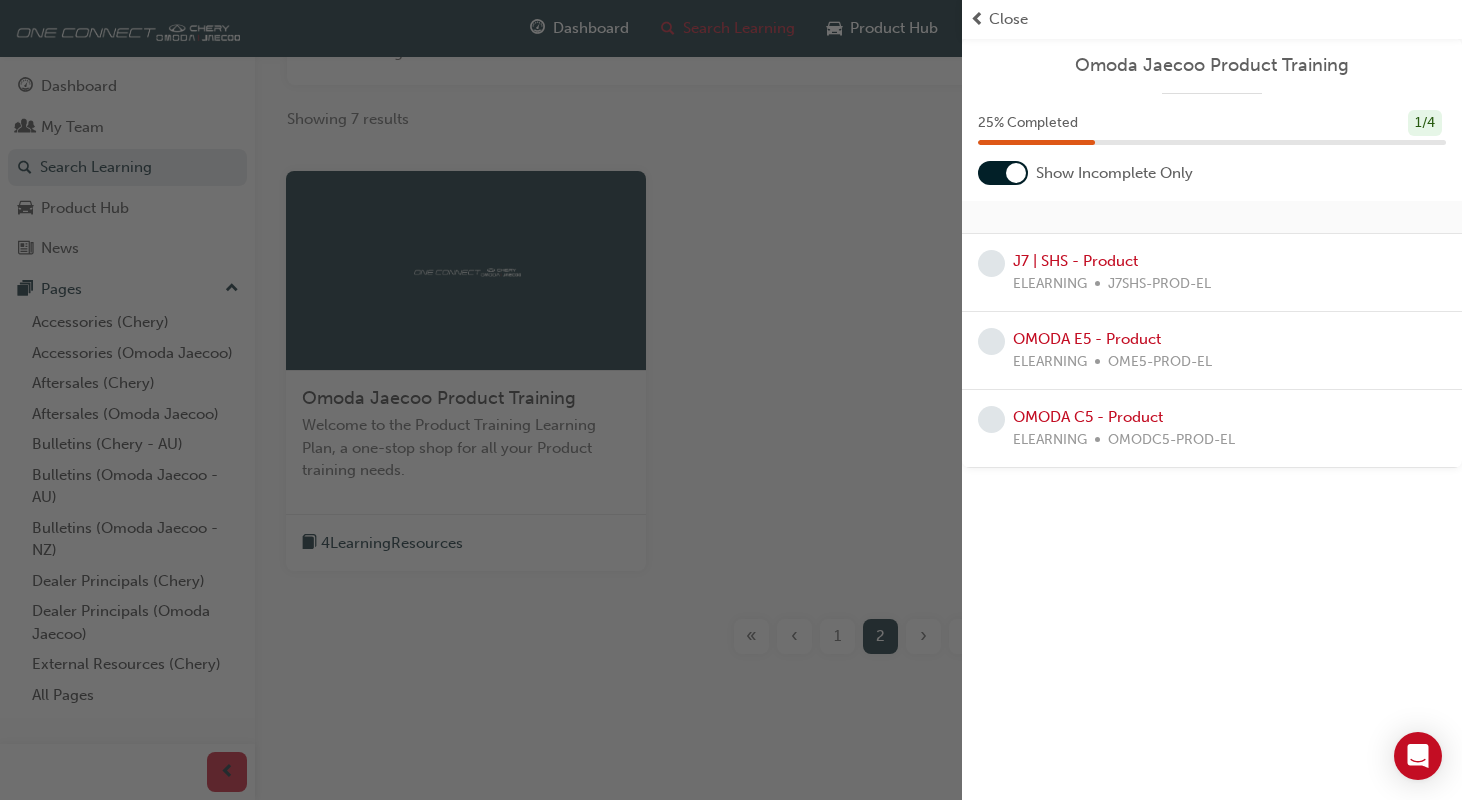 click at bounding box center (1016, 173) 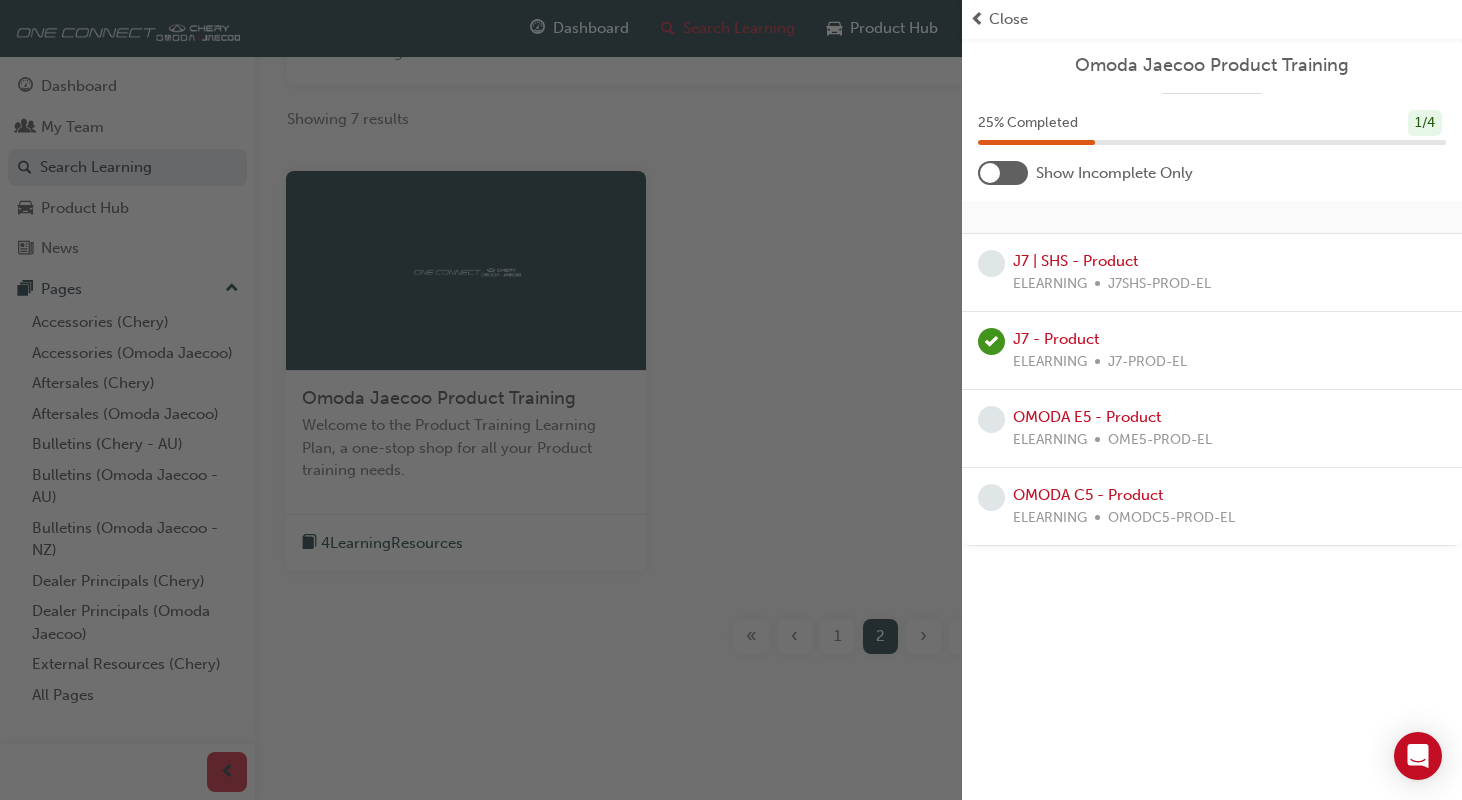 click at bounding box center [481, 400] 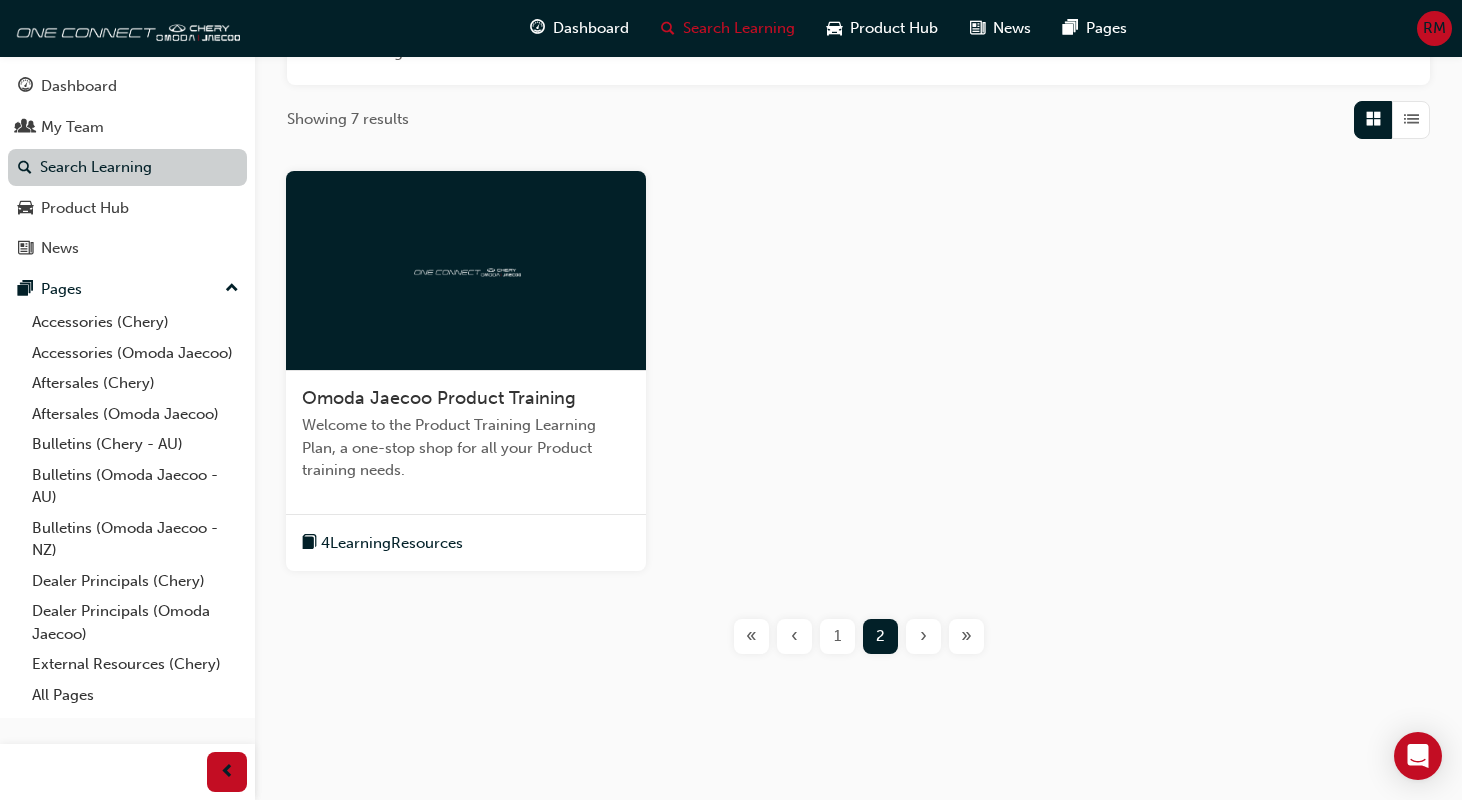 click on "Search Learning" at bounding box center [127, 167] 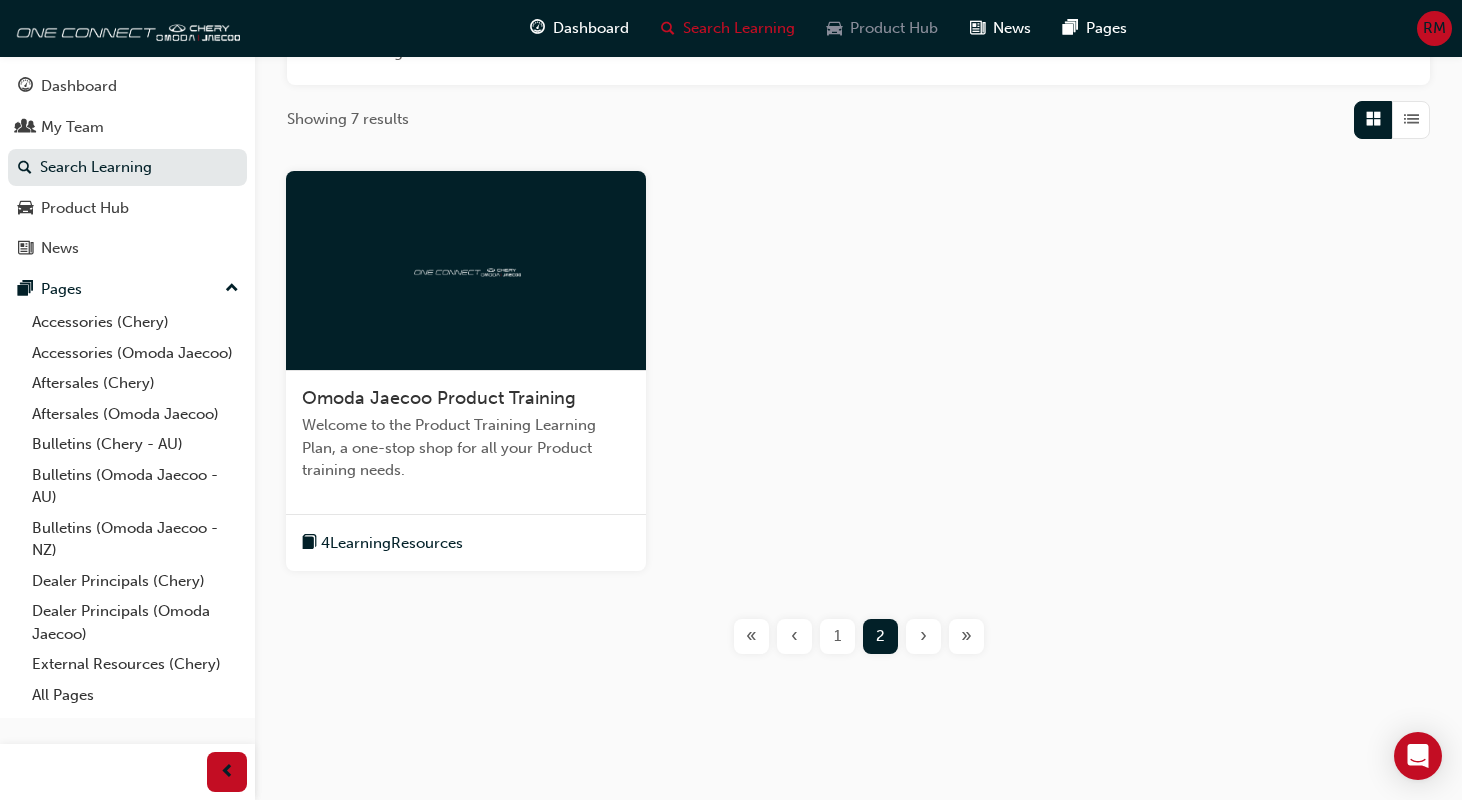 click on "Product Hub" at bounding box center (894, 28) 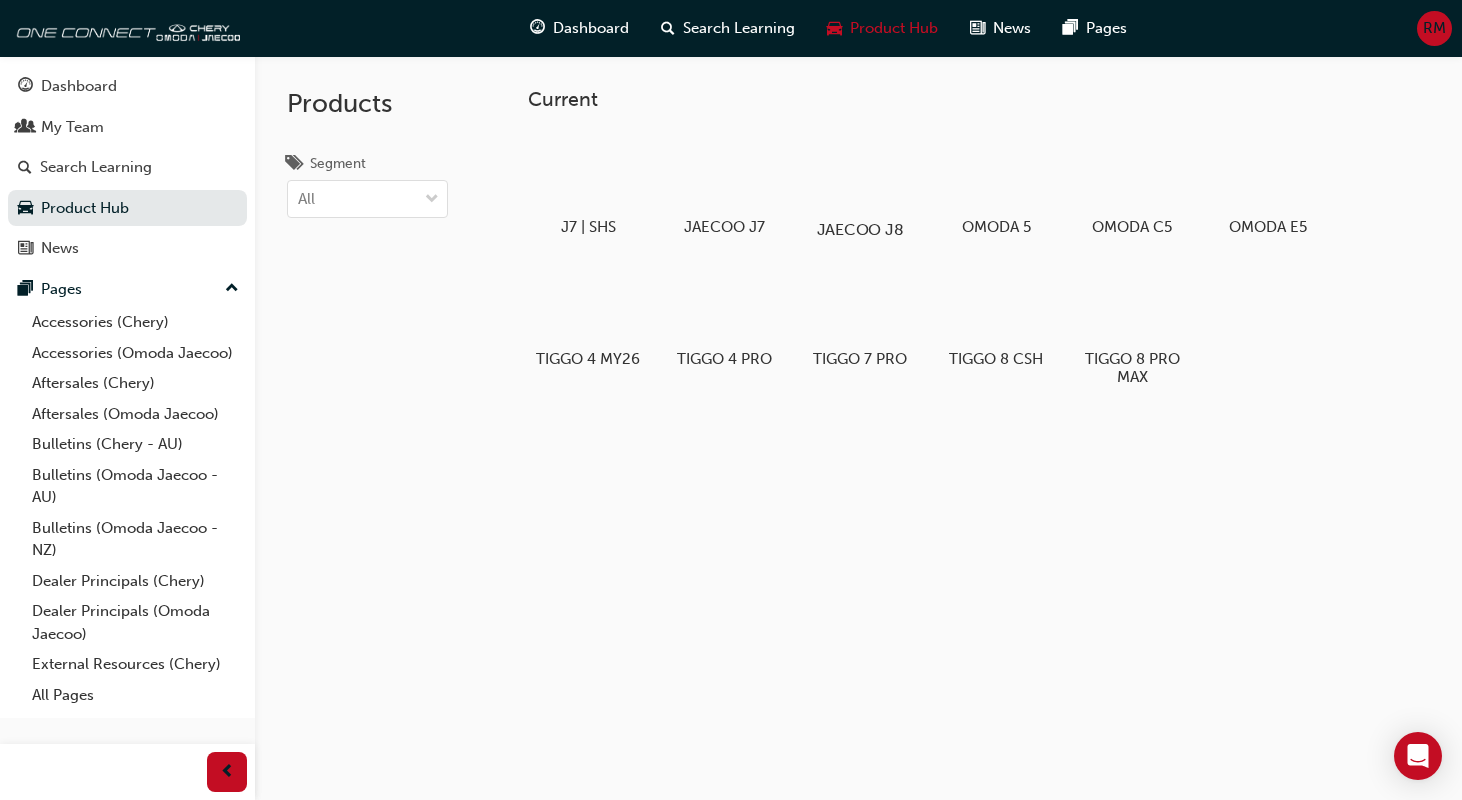 click at bounding box center [860, 172] 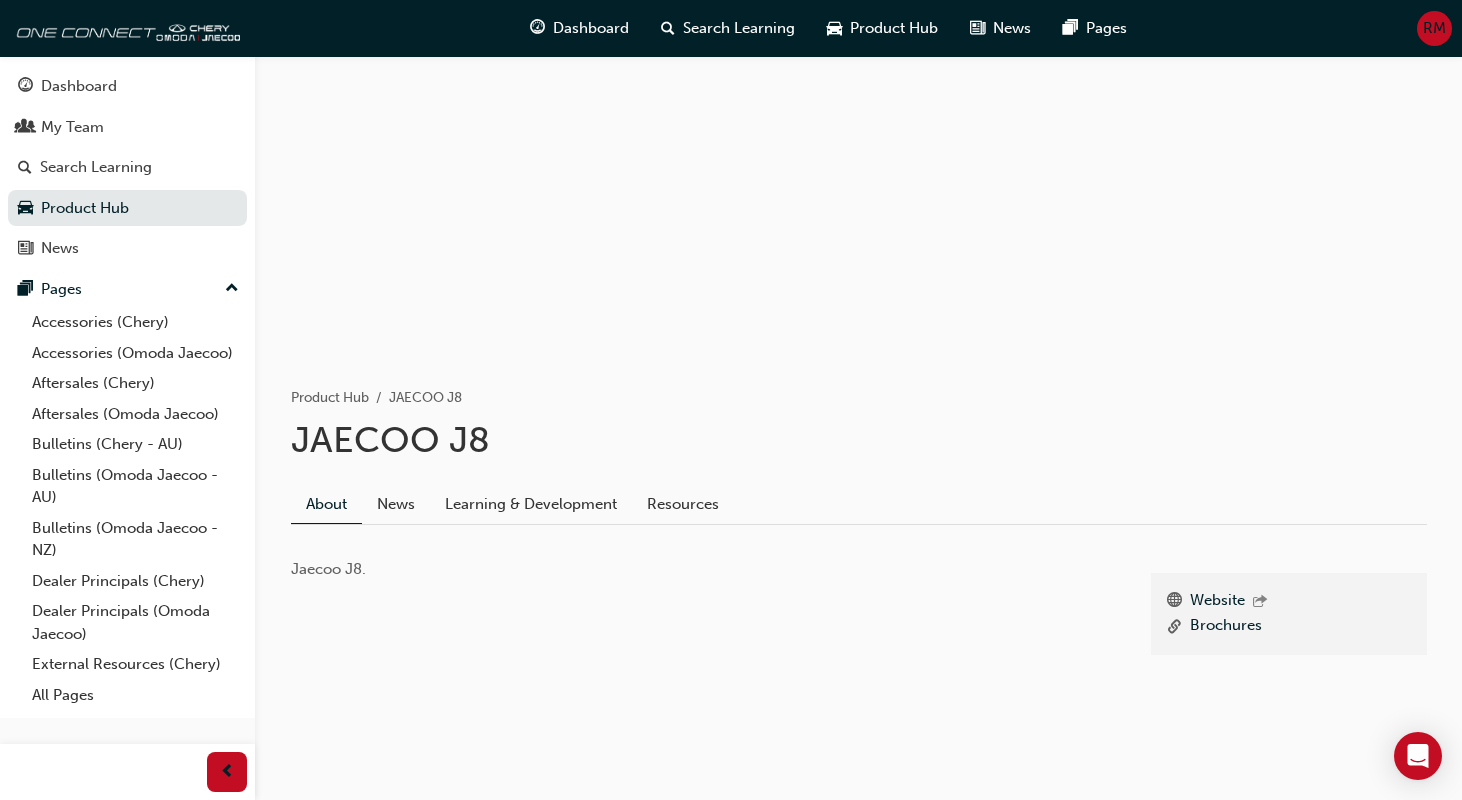 scroll, scrollTop: 134, scrollLeft: 0, axis: vertical 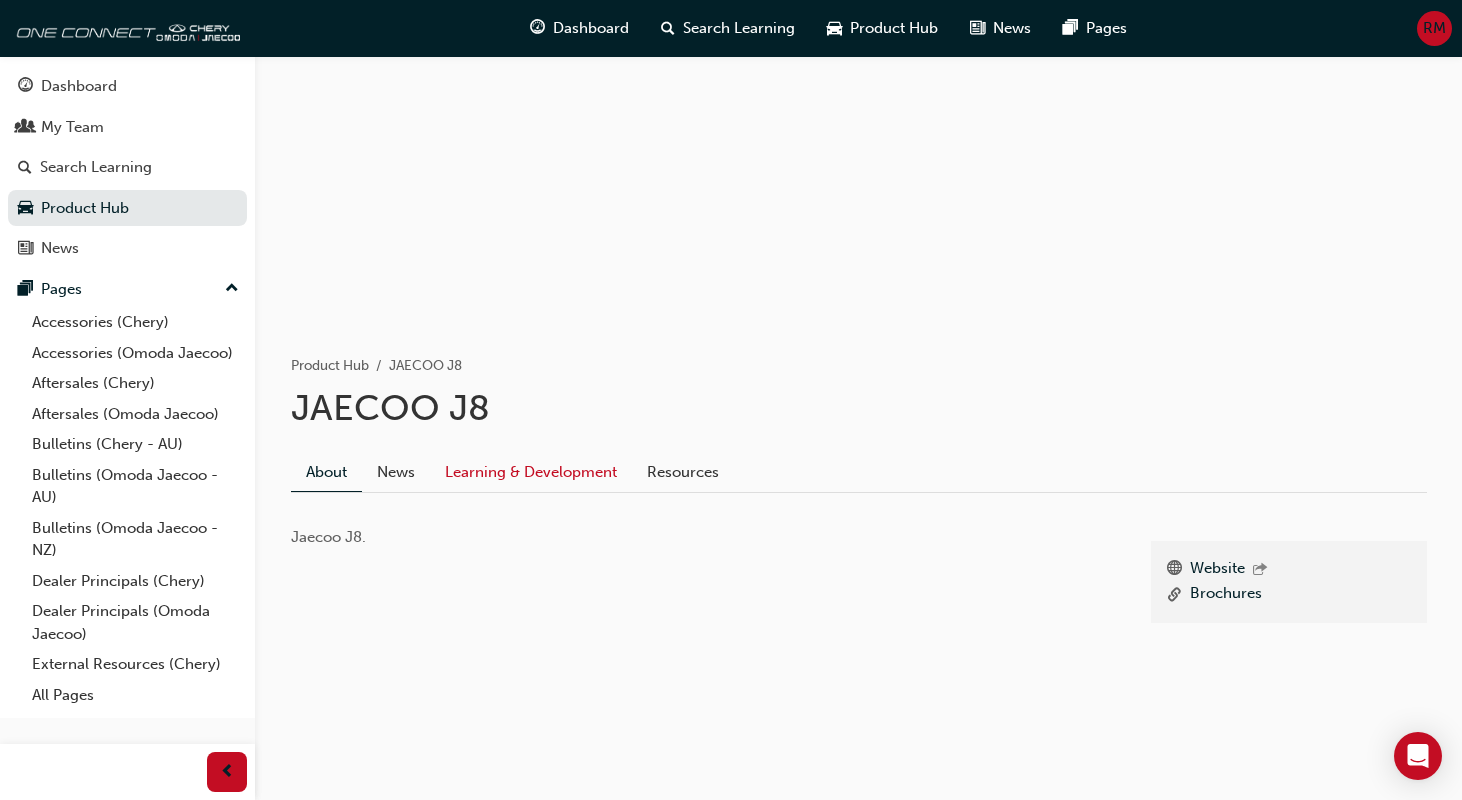 click on "Learning & Development" at bounding box center [531, 472] 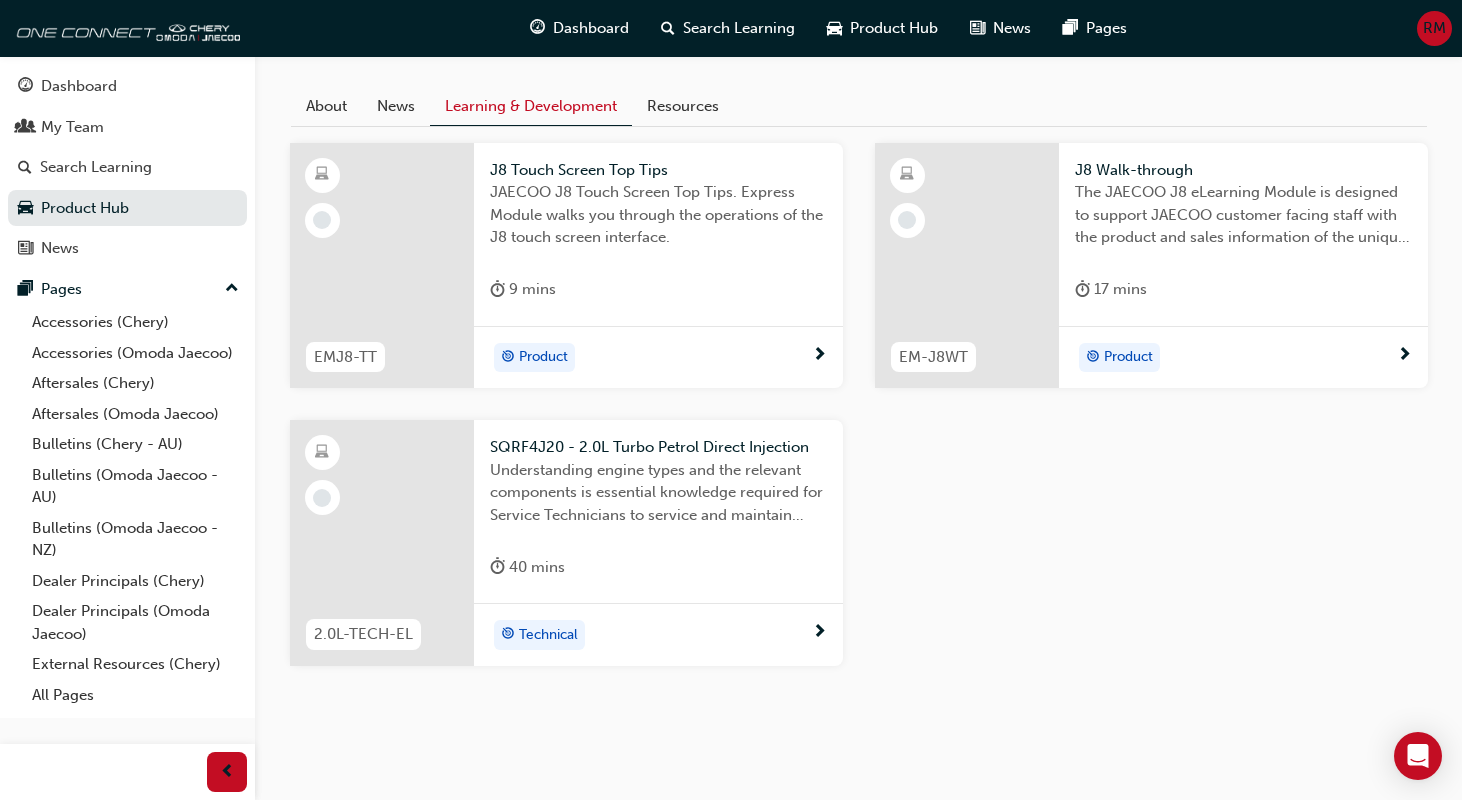 scroll, scrollTop: 502, scrollLeft: 0, axis: vertical 